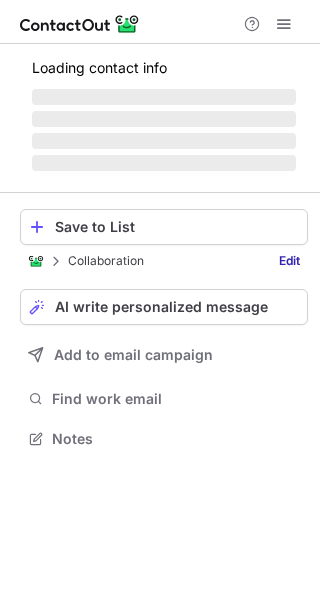 scroll, scrollTop: 0, scrollLeft: 0, axis: both 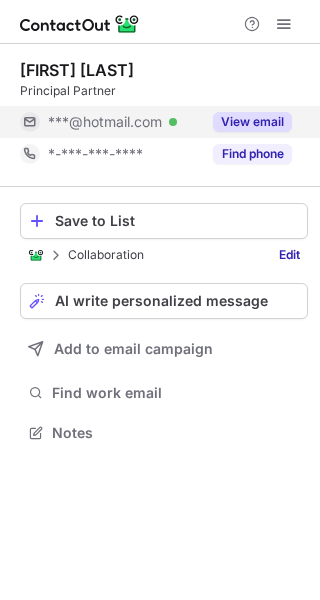 click on "***@hotmail.com" at bounding box center (105, 122) 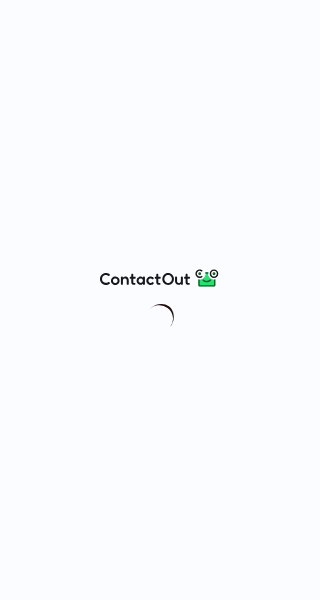 scroll, scrollTop: 0, scrollLeft: 0, axis: both 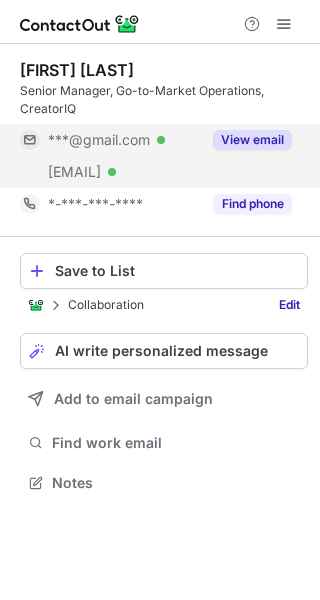 click on "***@gmail.com Verified" at bounding box center [124, 140] 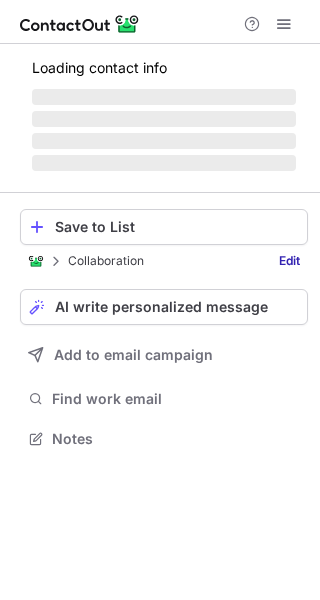 scroll, scrollTop: 0, scrollLeft: 0, axis: both 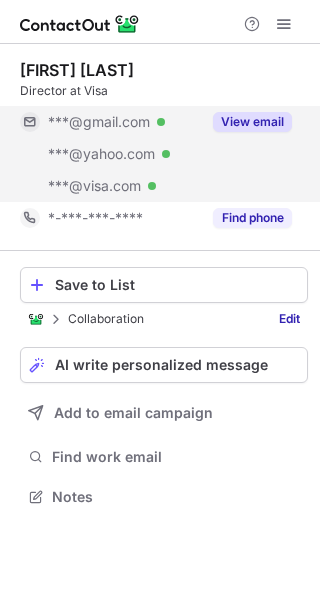 click on "***@gmail.com Verified" at bounding box center (110, 122) 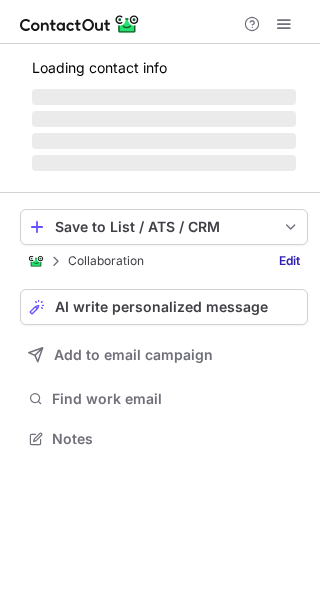 scroll, scrollTop: 0, scrollLeft: 0, axis: both 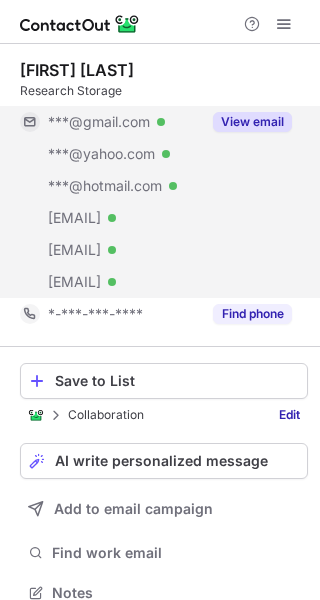 click on "***@gmail.com Verified" at bounding box center (124, 122) 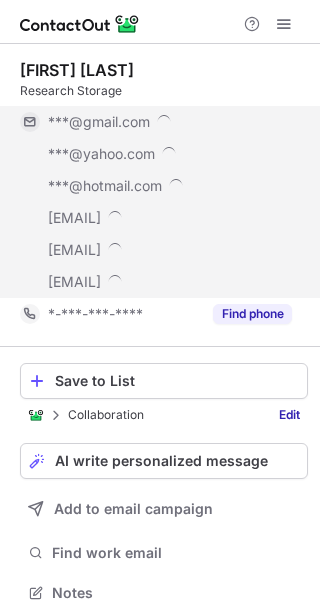 scroll, scrollTop: 10, scrollLeft: 10, axis: both 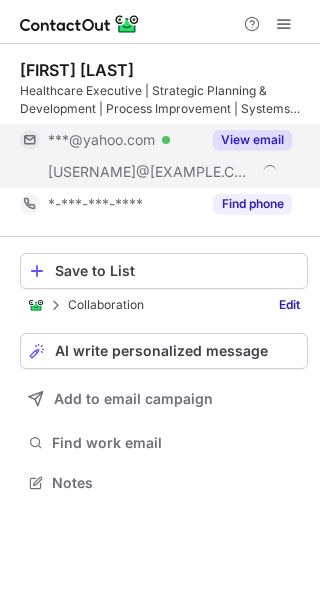 click on "***@yahoo.com" at bounding box center [101, 140] 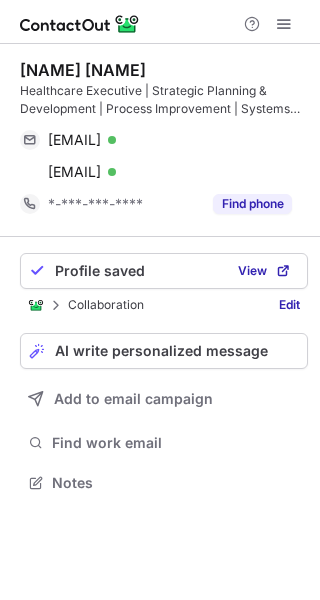 scroll, scrollTop: 0, scrollLeft: 0, axis: both 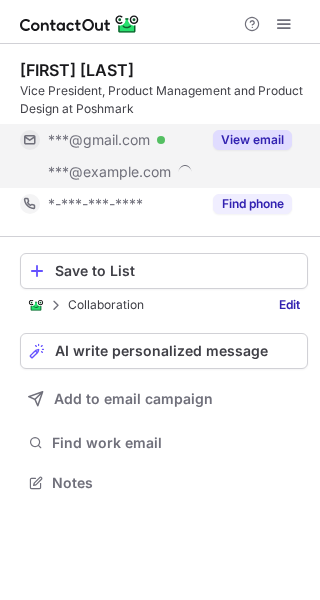 click on "***@gmail.com" at bounding box center (99, 140) 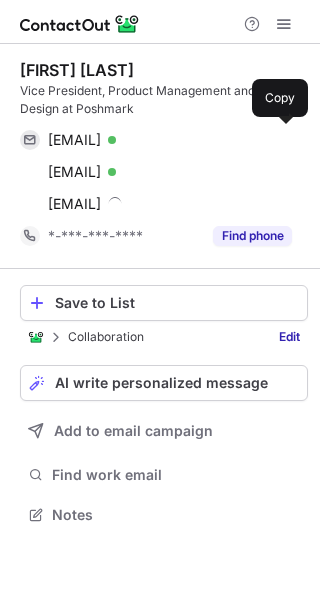 scroll, scrollTop: 10, scrollLeft: 10, axis: both 